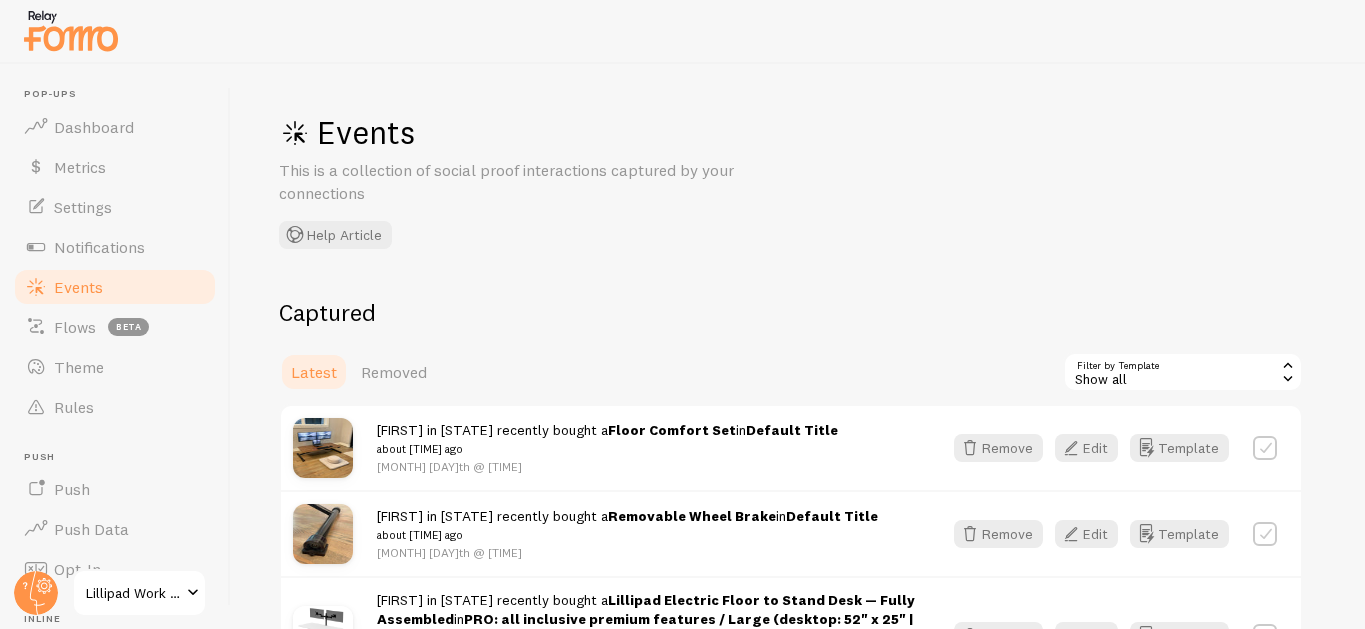 scroll, scrollTop: 0, scrollLeft: 0, axis: both 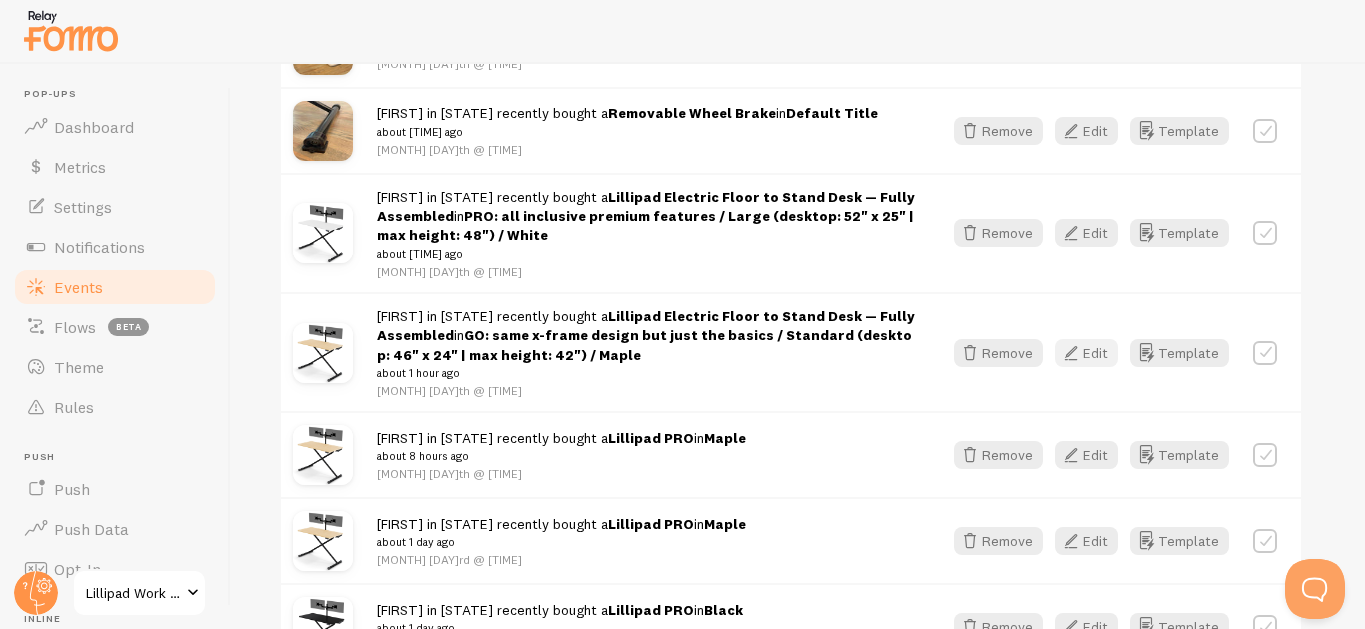 click on "Edit" at bounding box center (1086, 353) 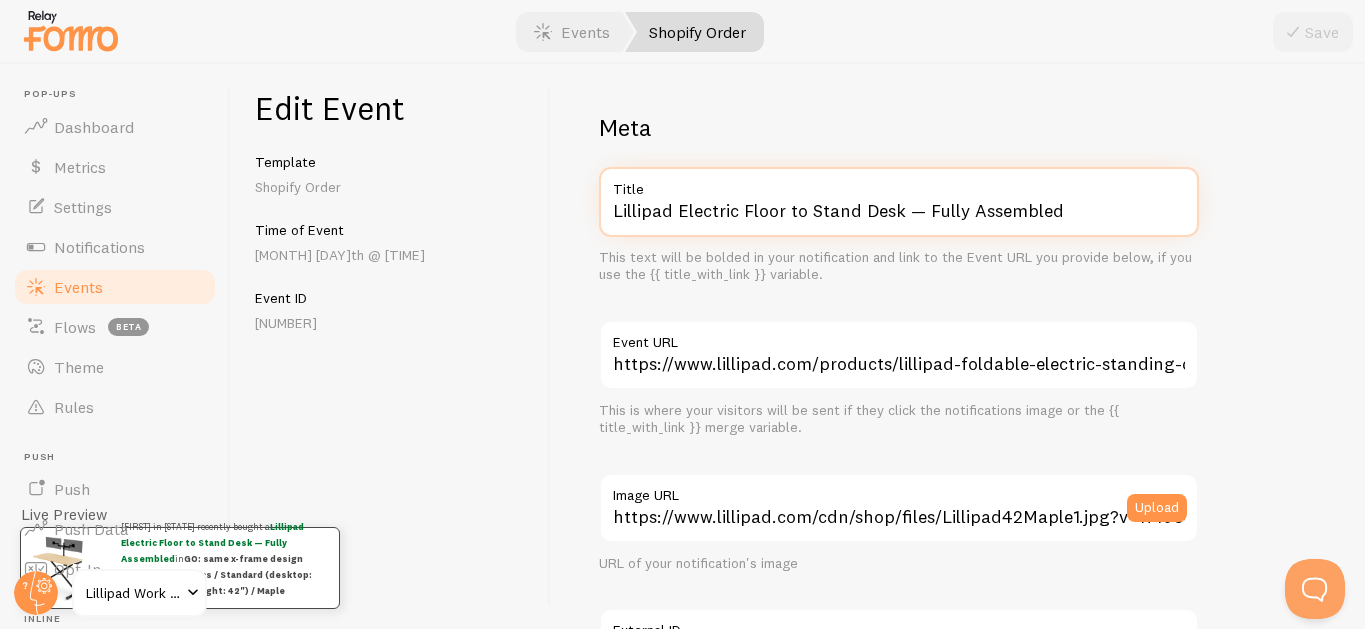 drag, startPoint x: 679, startPoint y: 204, endPoint x: 793, endPoint y: 257, distance: 125.71794 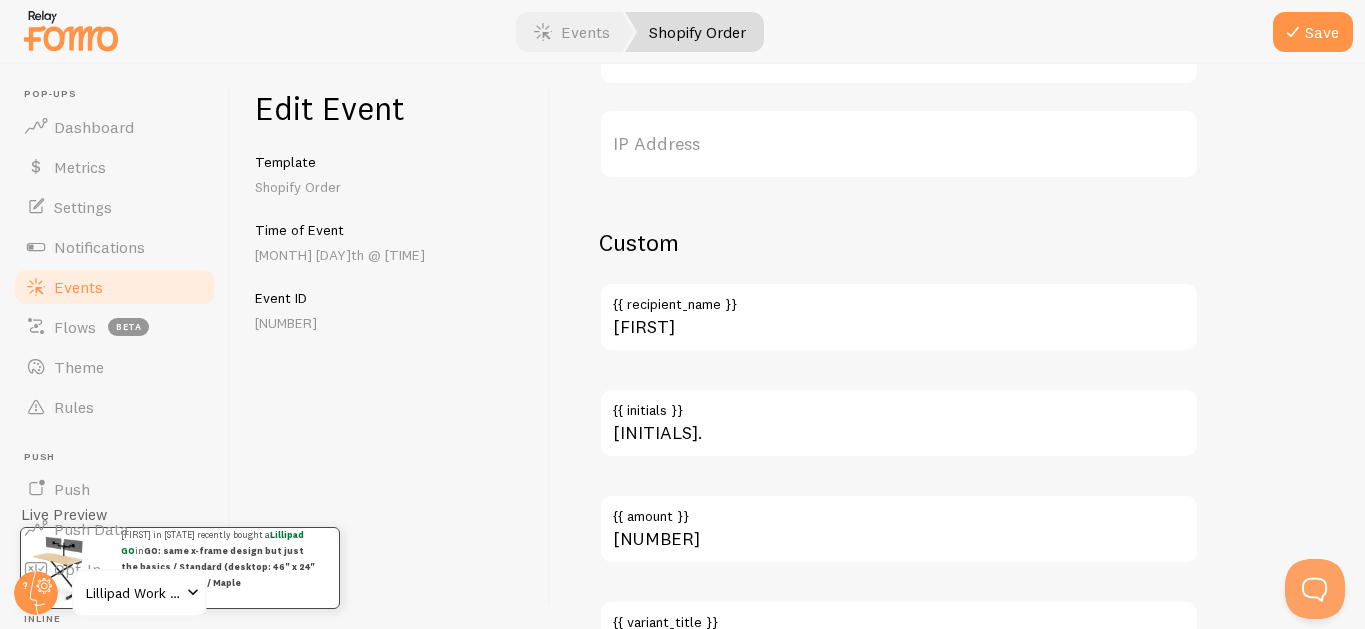 scroll, scrollTop: 1314, scrollLeft: 0, axis: vertical 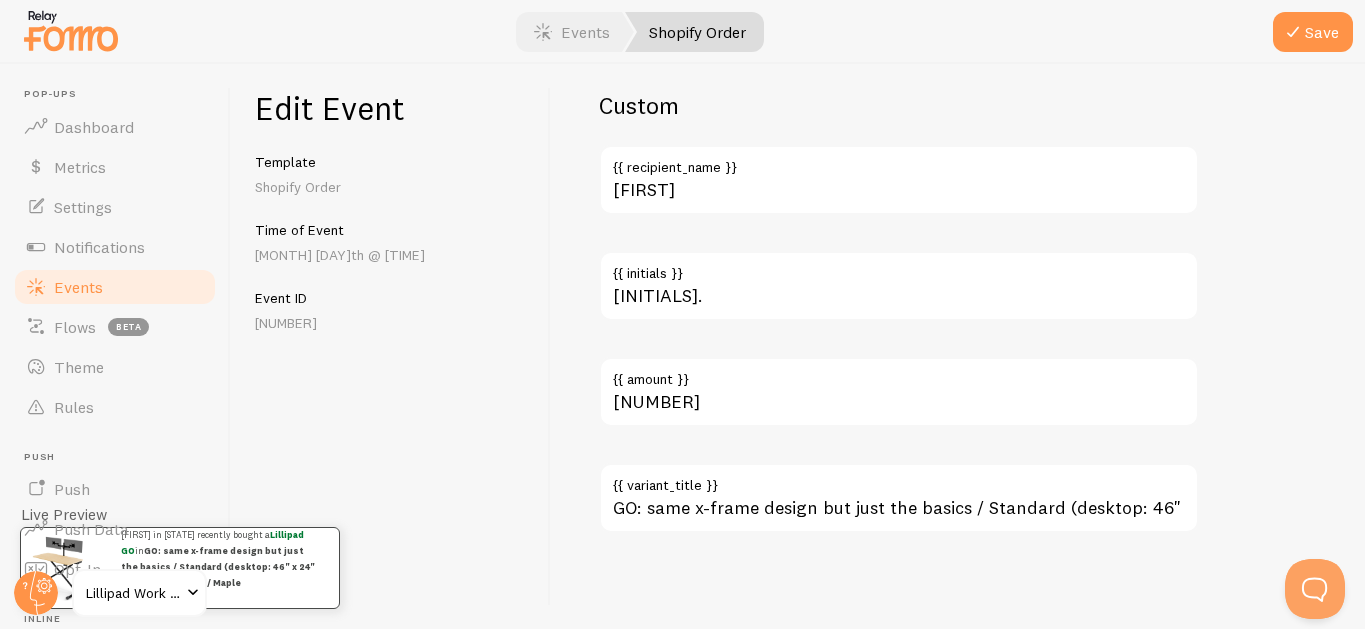type on "Lillipad GO" 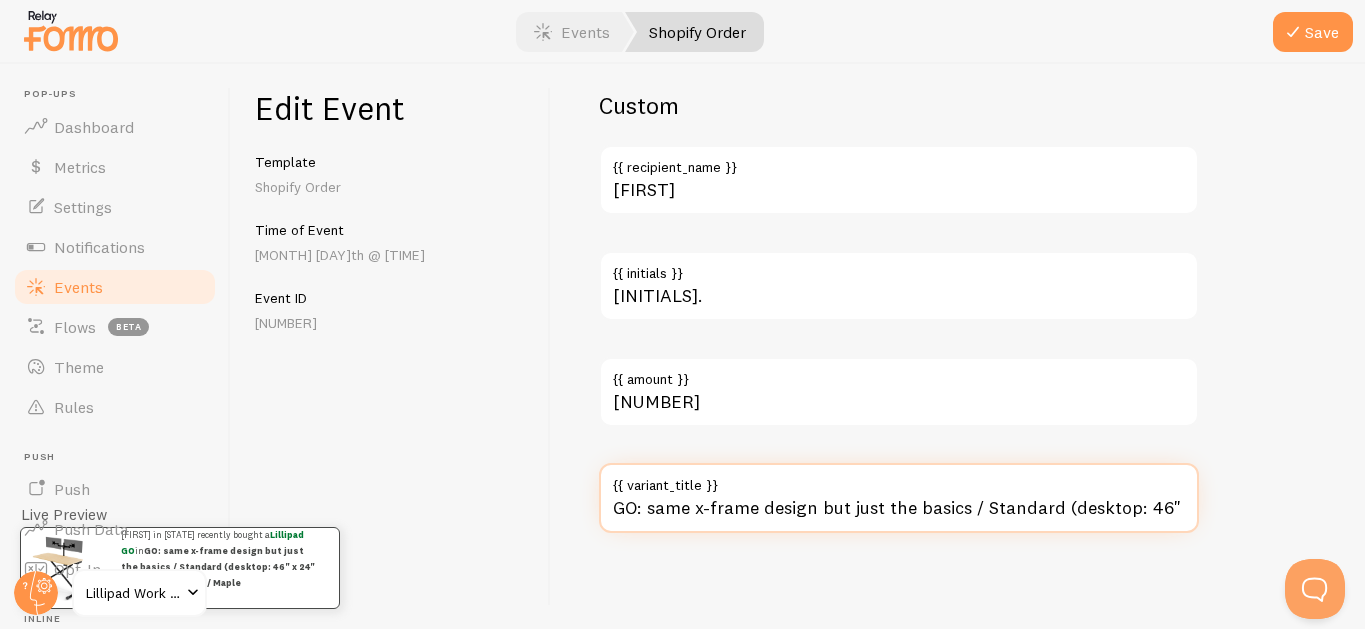 click on "GO: same x-frame design but just the basics / Standard (desktop: 46" x 24" | max height: 42") / Maple" at bounding box center (899, 498) 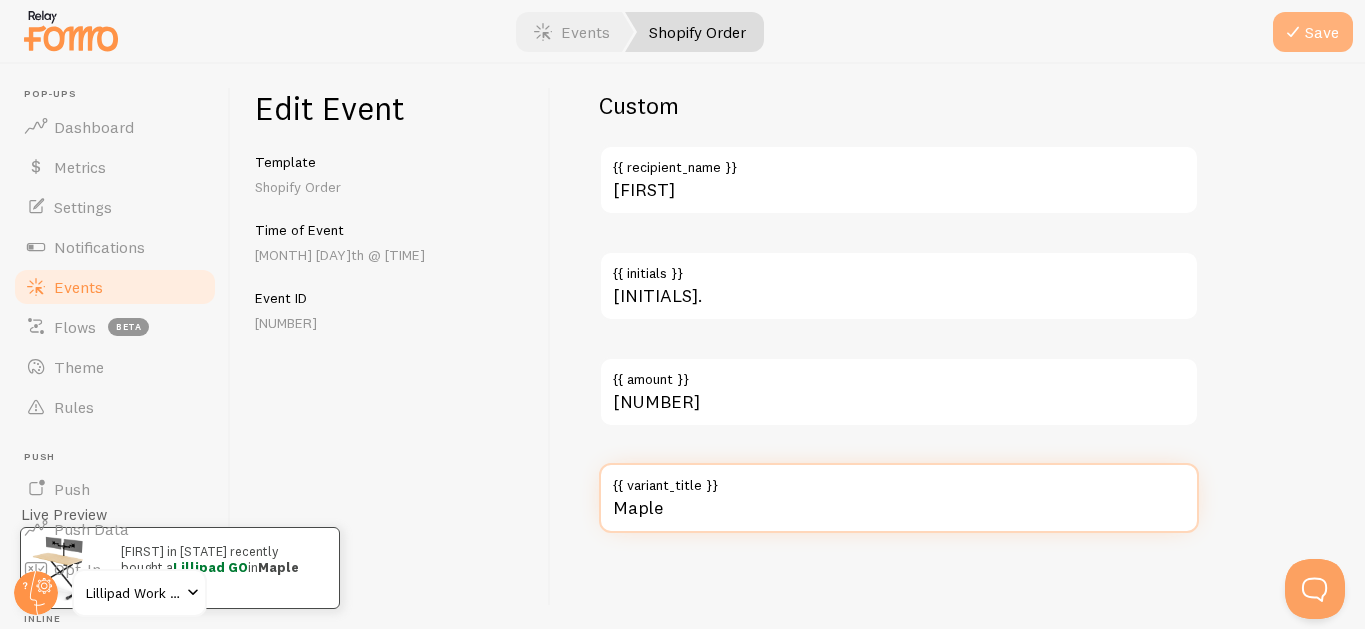 type on "Maple" 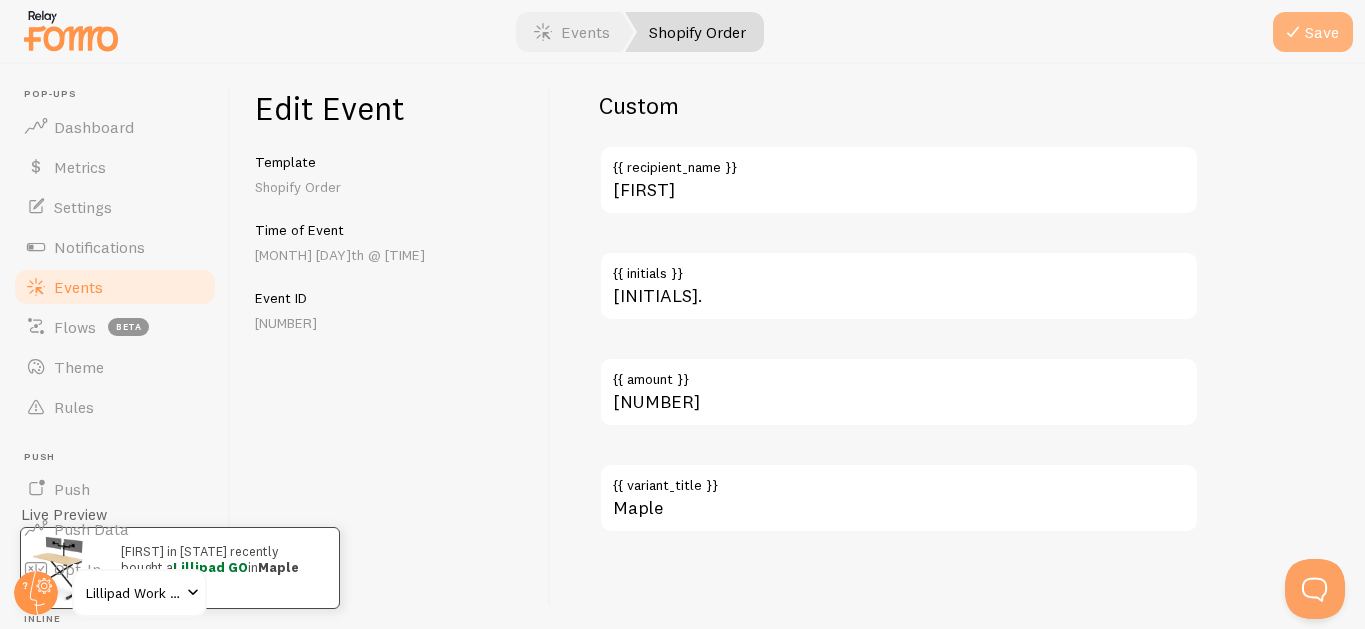 click on "Save" at bounding box center [1313, 32] 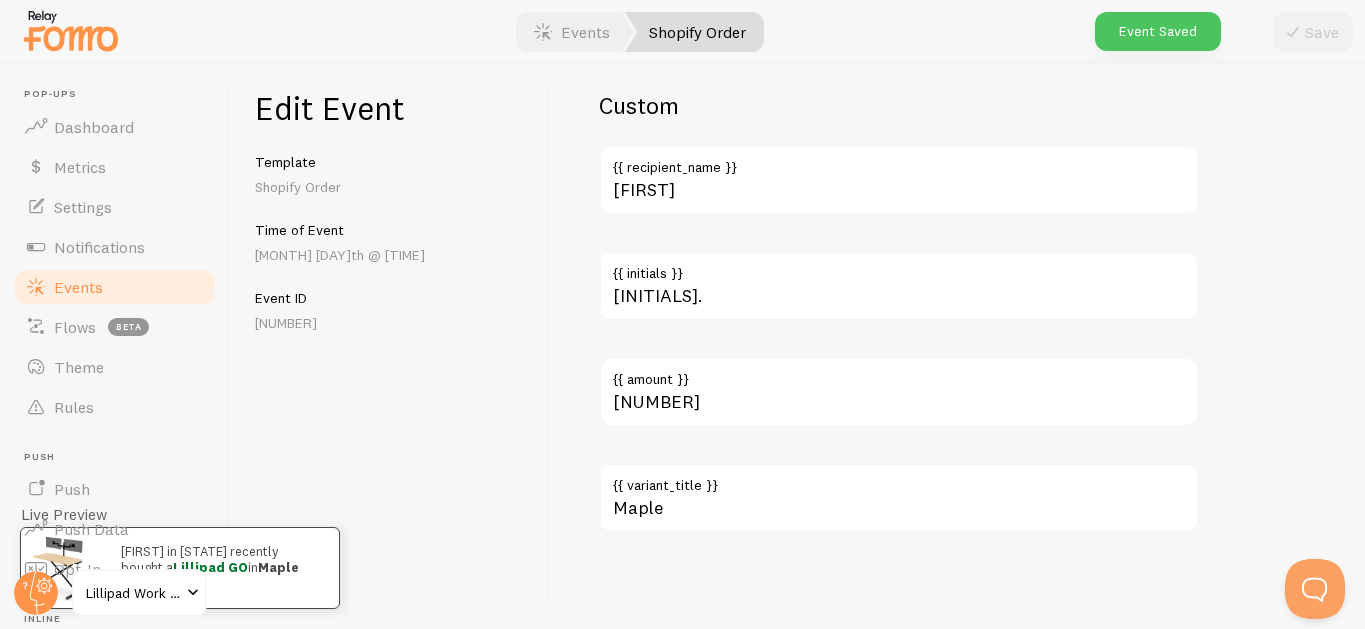 click on "Events" at bounding box center [115, 287] 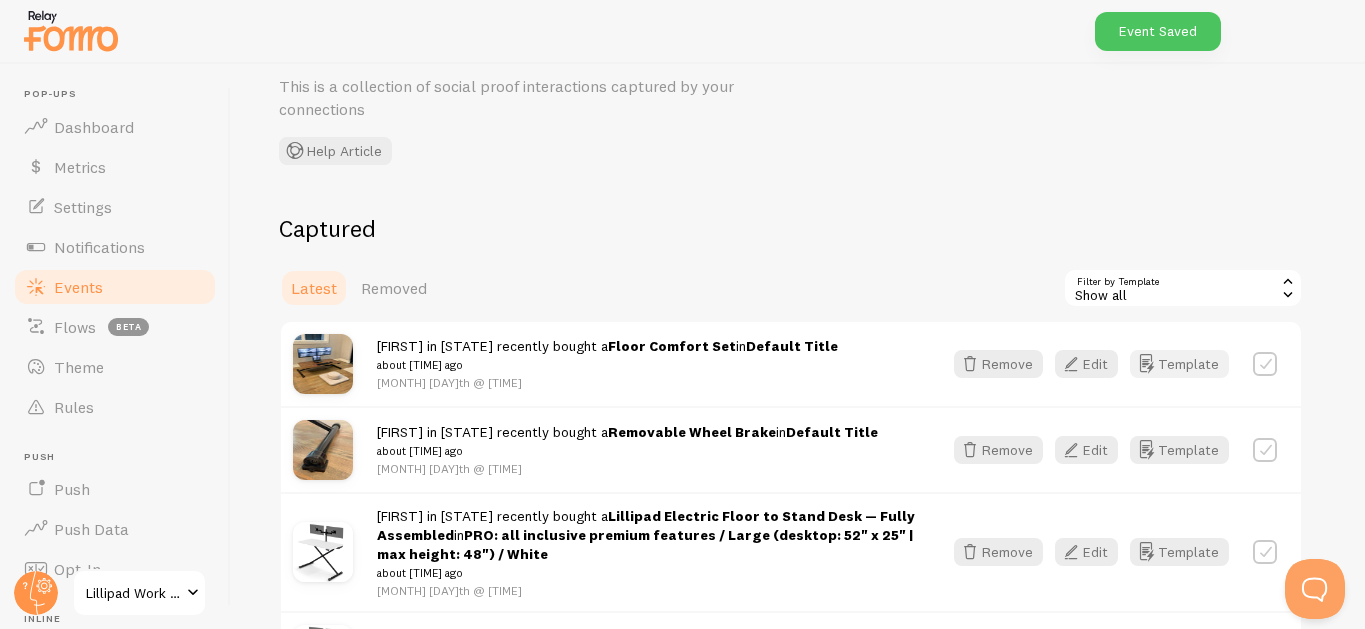 scroll, scrollTop: 187, scrollLeft: 0, axis: vertical 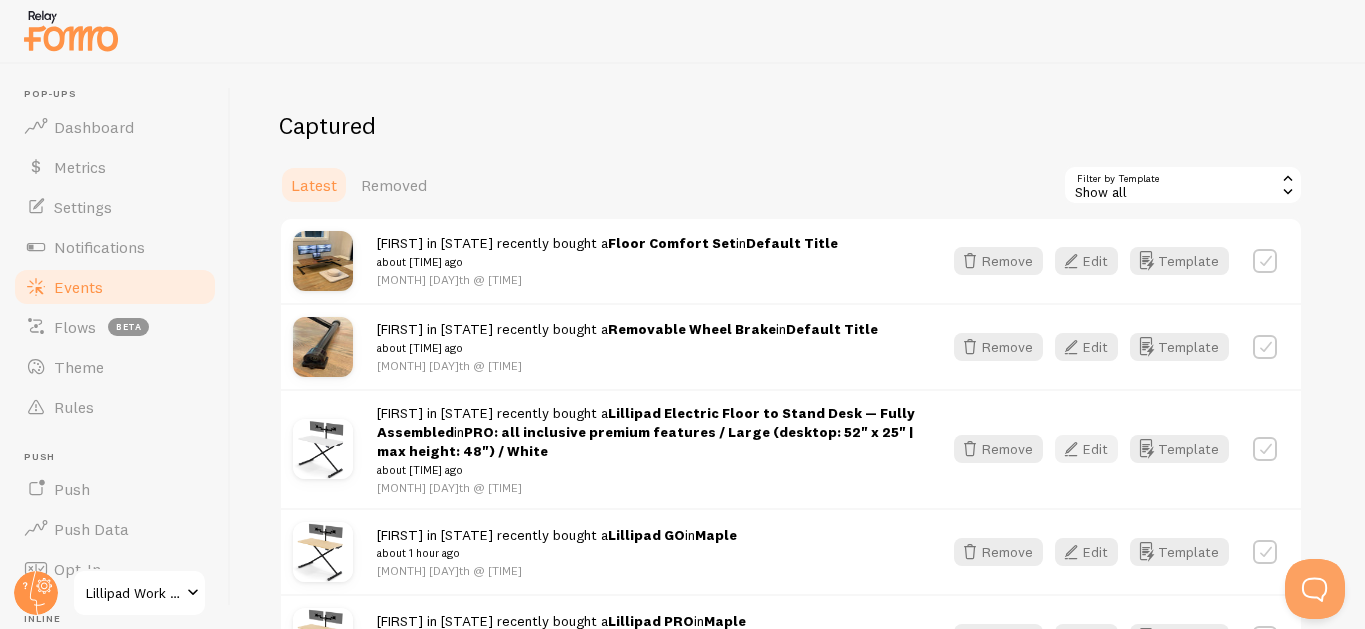 click at bounding box center (1071, 449) 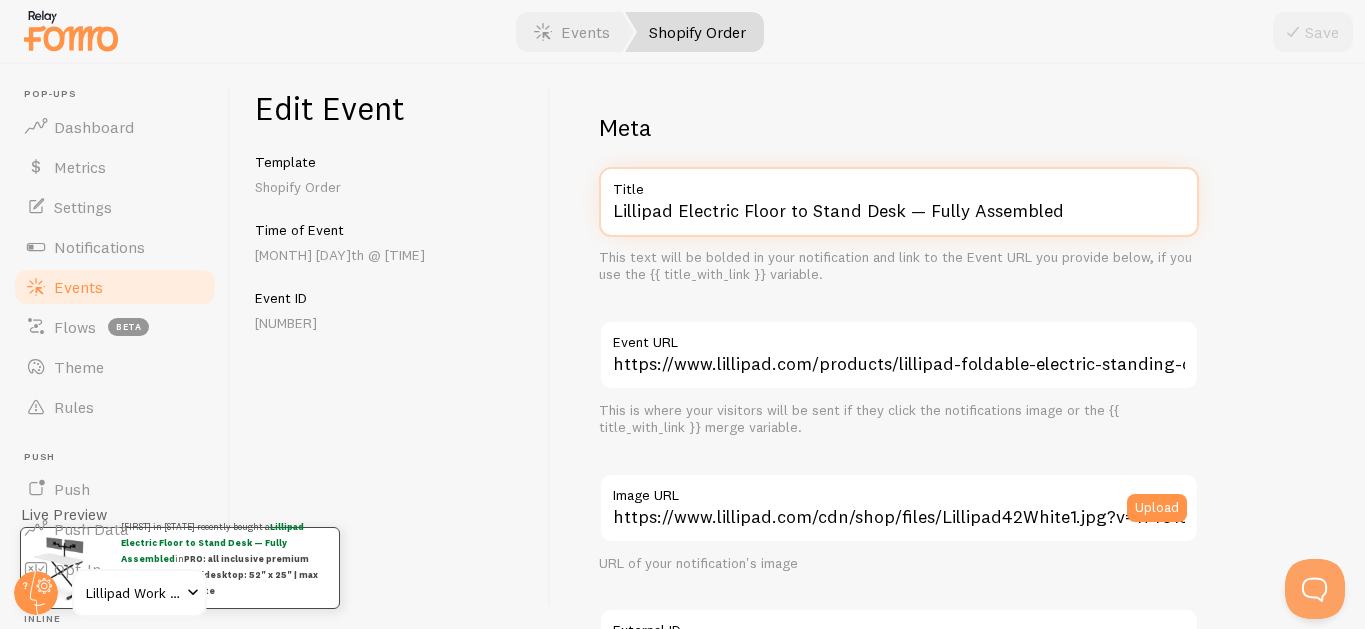 drag, startPoint x: 682, startPoint y: 205, endPoint x: 808, endPoint y: 261, distance: 137.884 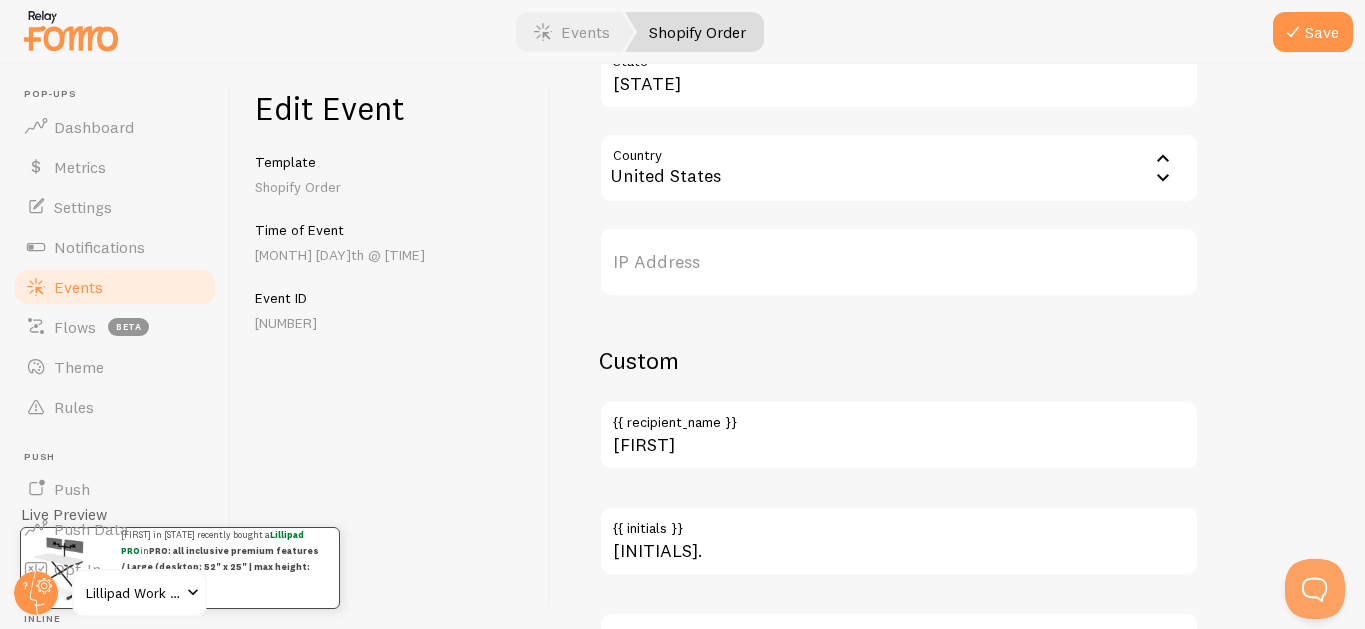 scroll, scrollTop: 1314, scrollLeft: 0, axis: vertical 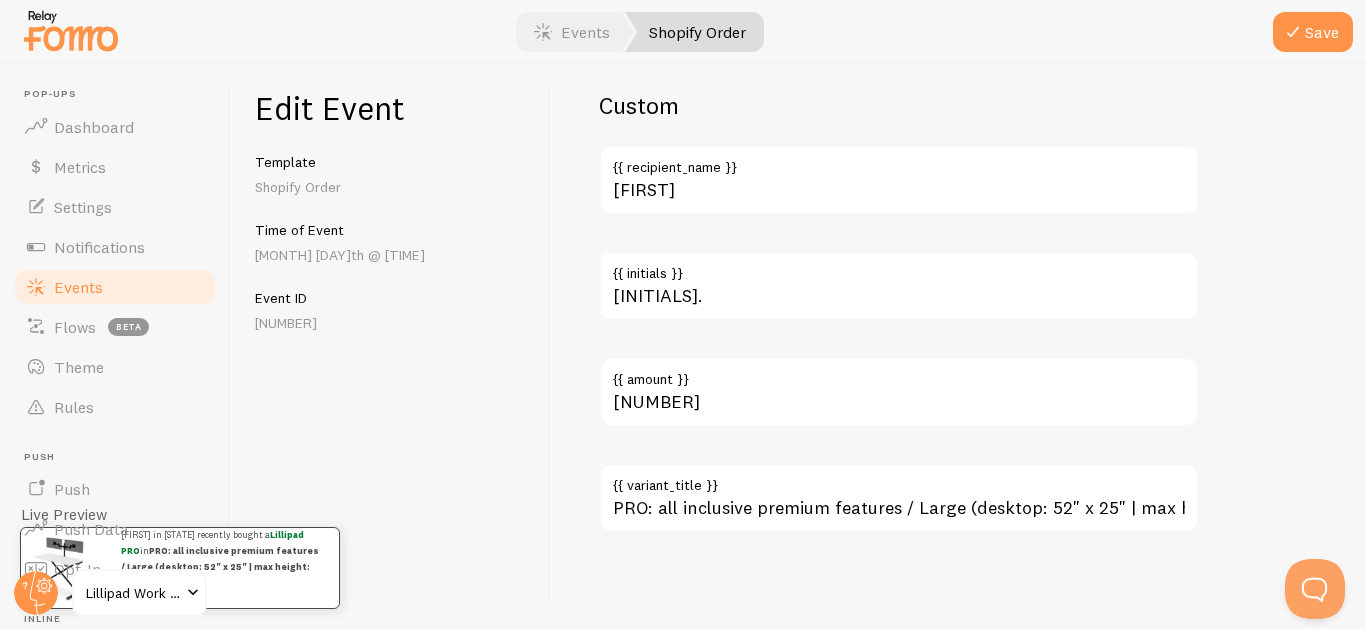 type on "Lillipad PRO" 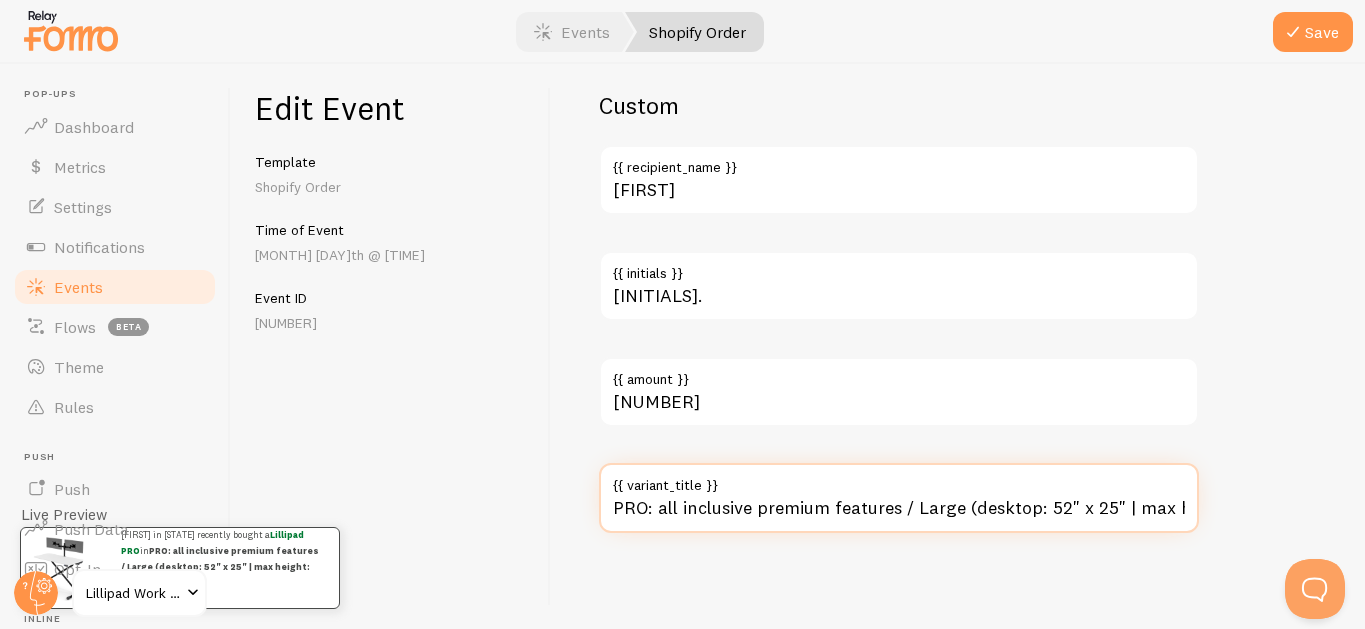 click on "PRO: all inclusive premium features / Large (desktop: 52" x 25" | max height: 48") / White" at bounding box center [899, 498] 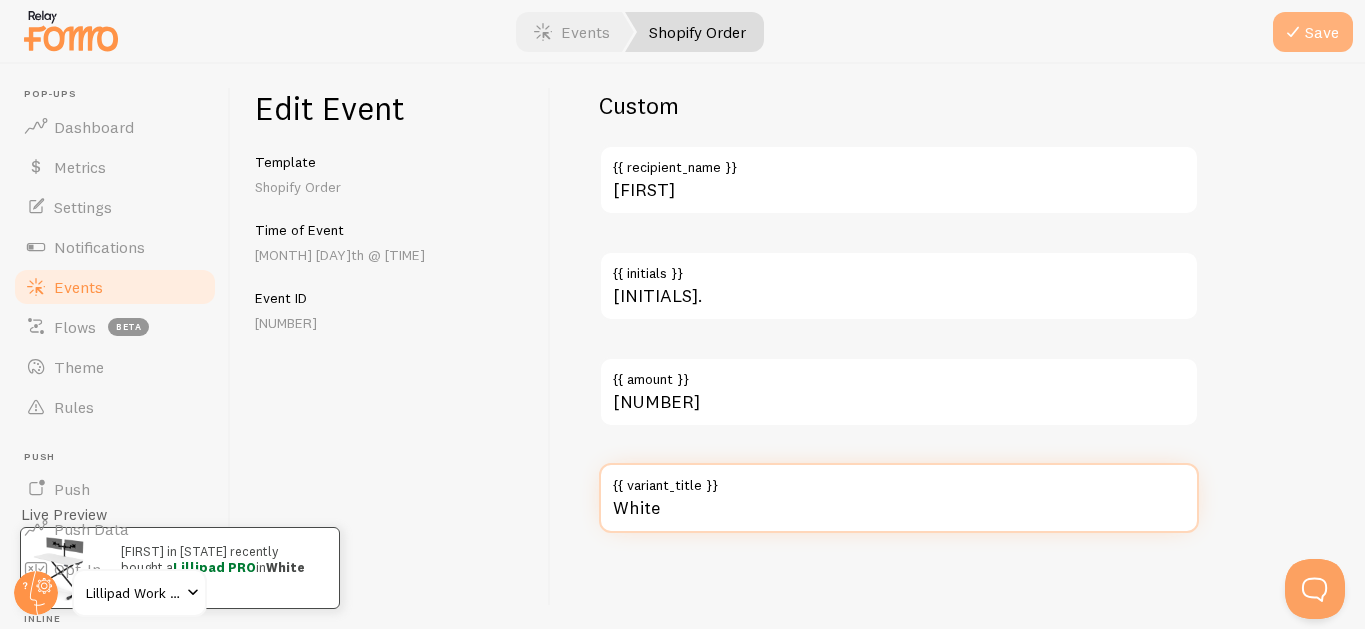 type on "White" 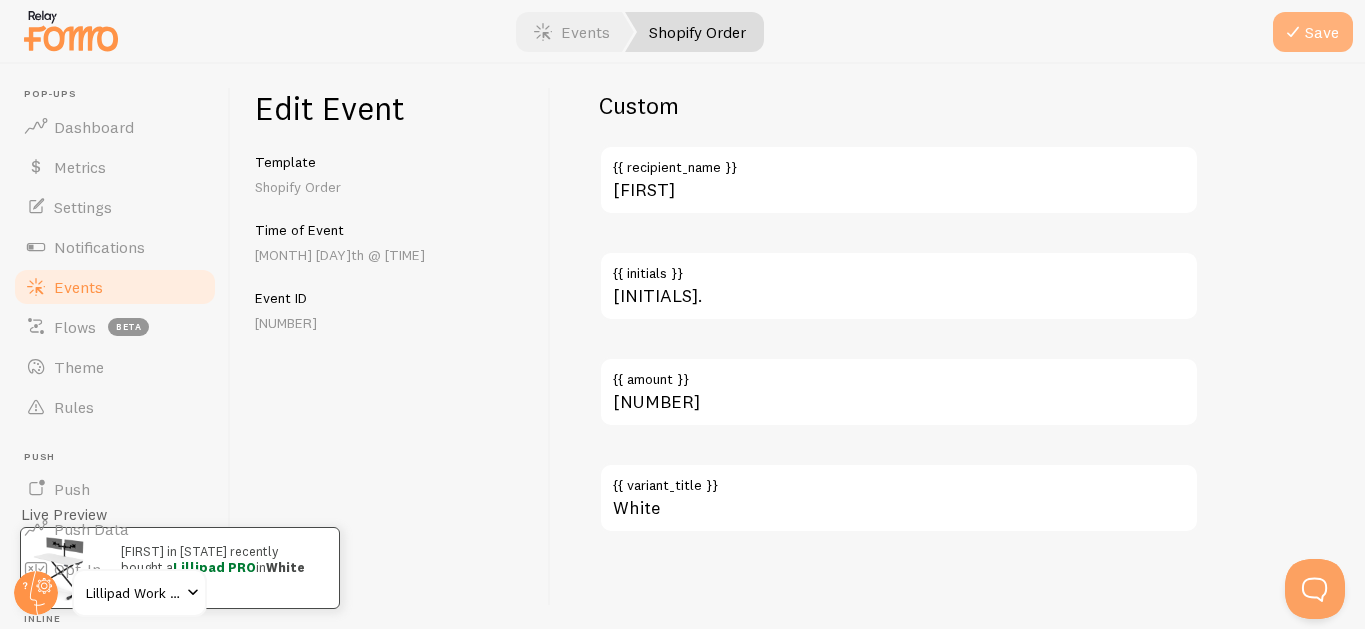 click on "Save" at bounding box center (1313, 32) 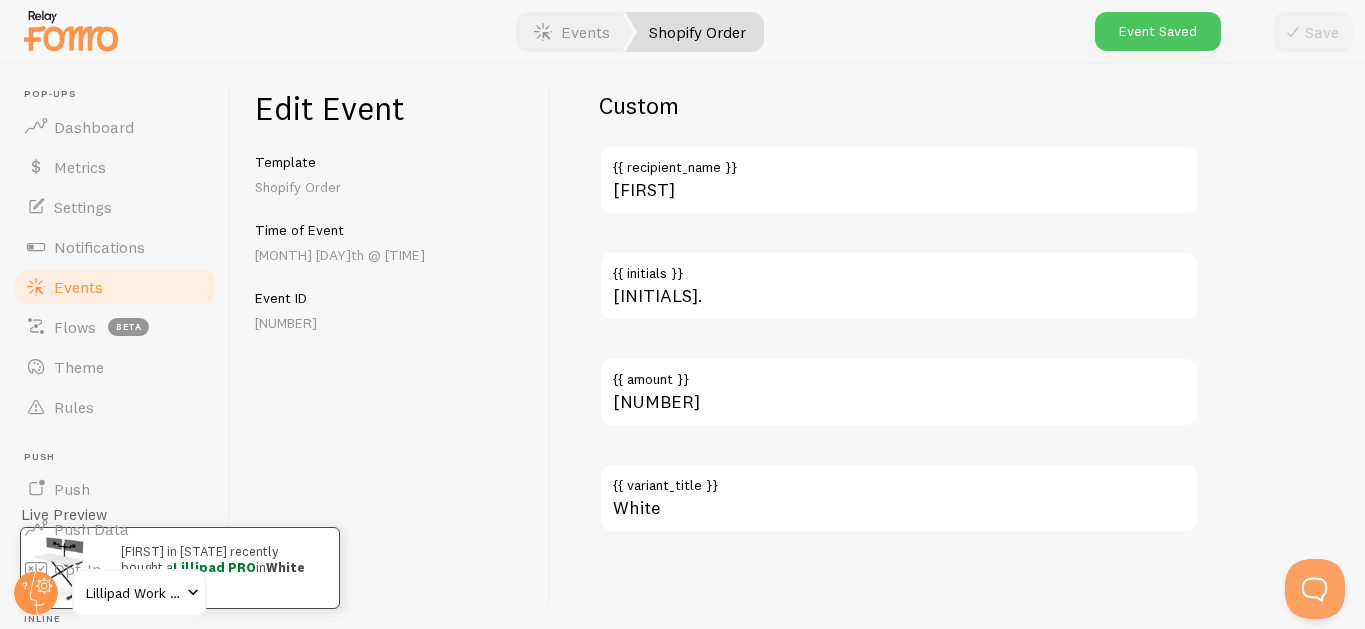 click on "Events" at bounding box center [78, 287] 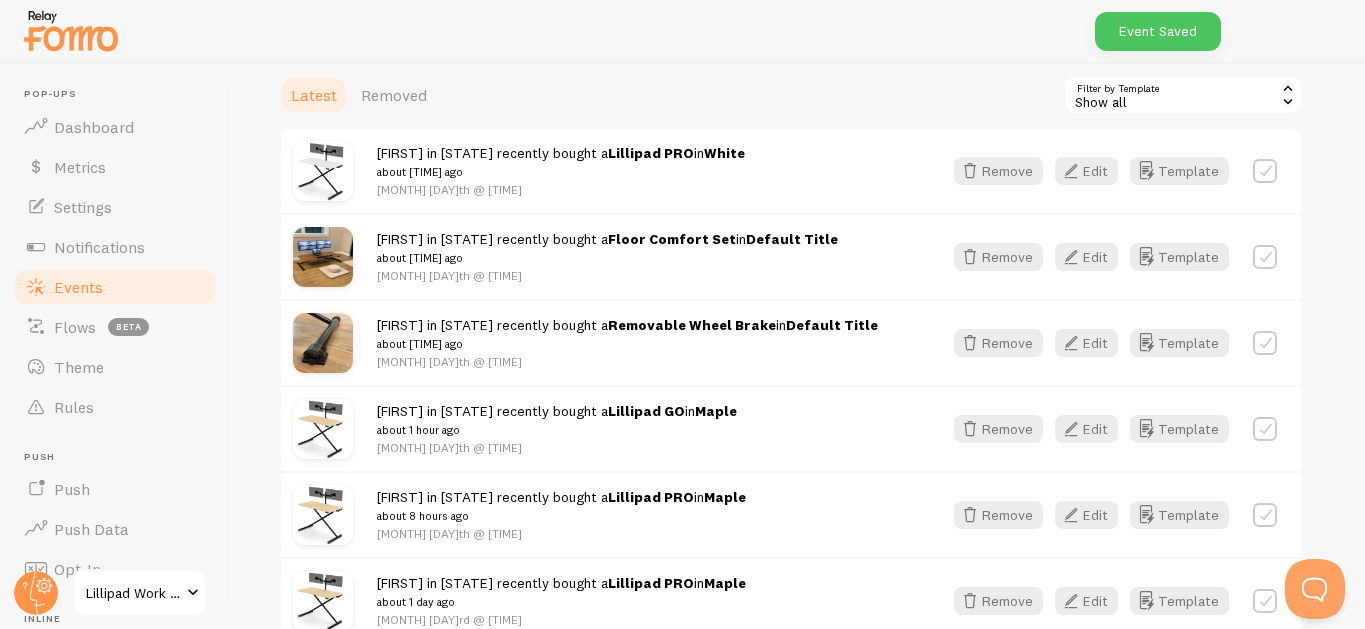 scroll, scrollTop: 297, scrollLeft: 0, axis: vertical 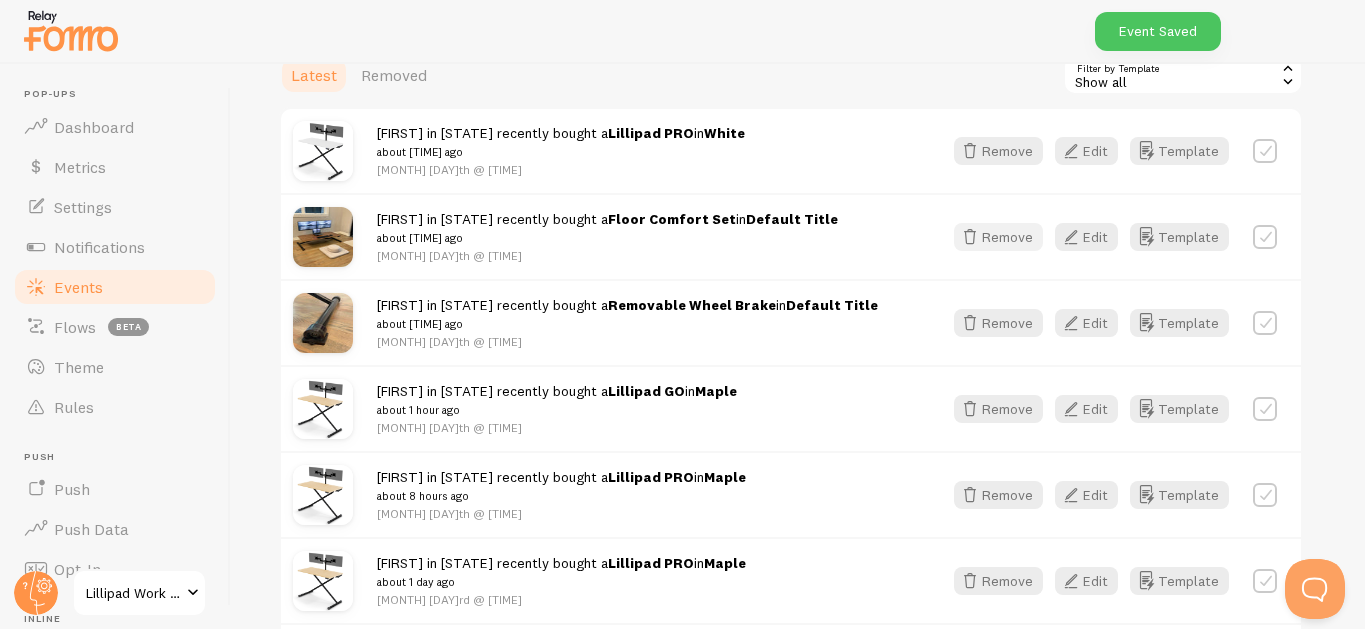 click on "Remove" at bounding box center (998, 237) 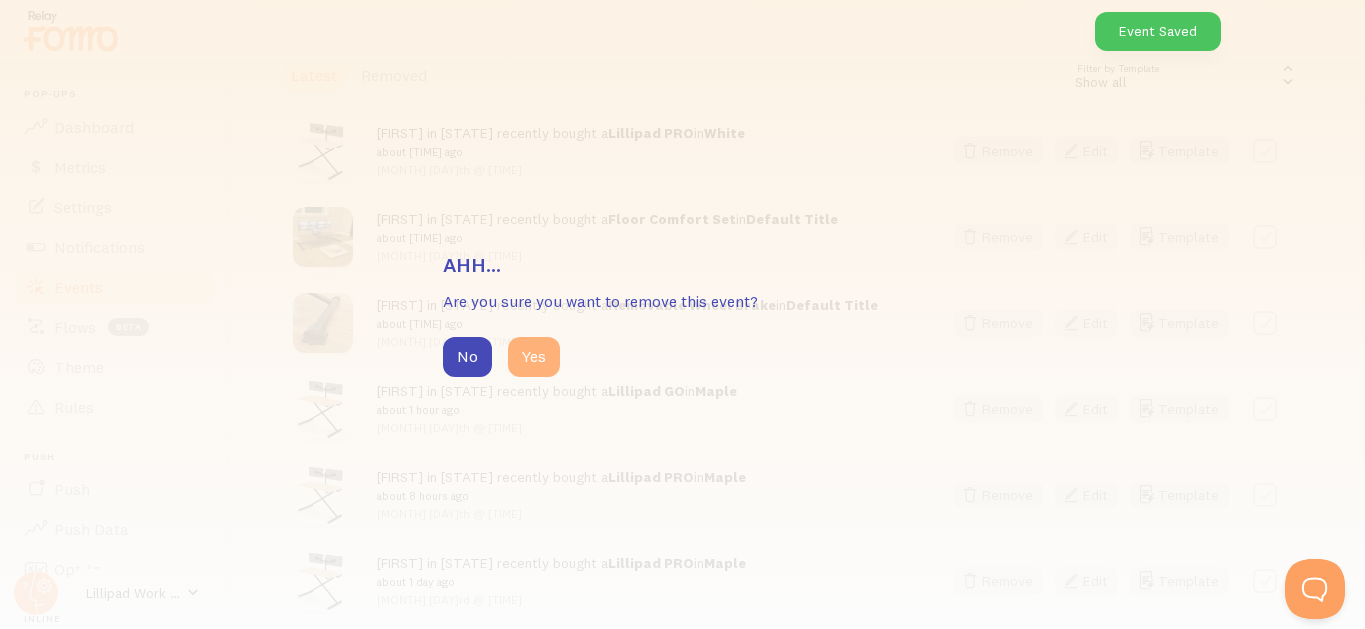 click on "Yes" at bounding box center (534, 357) 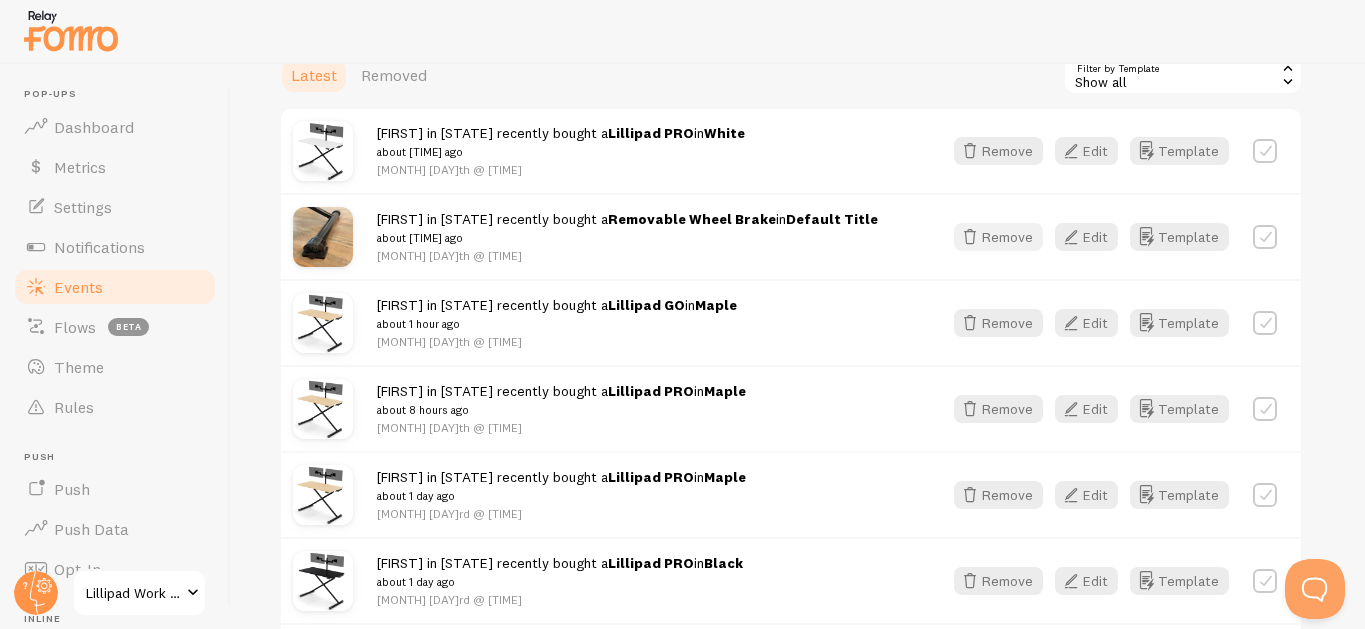 click on "Remove" at bounding box center (998, 237) 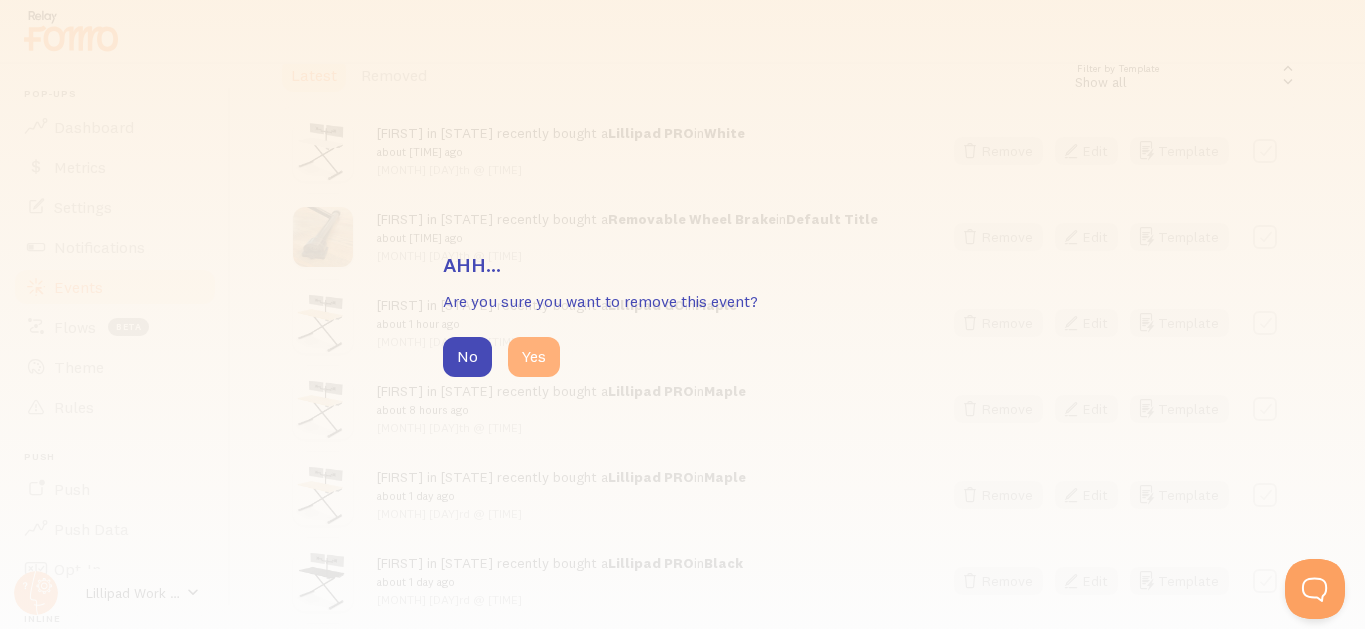 click on "Yes" at bounding box center [534, 357] 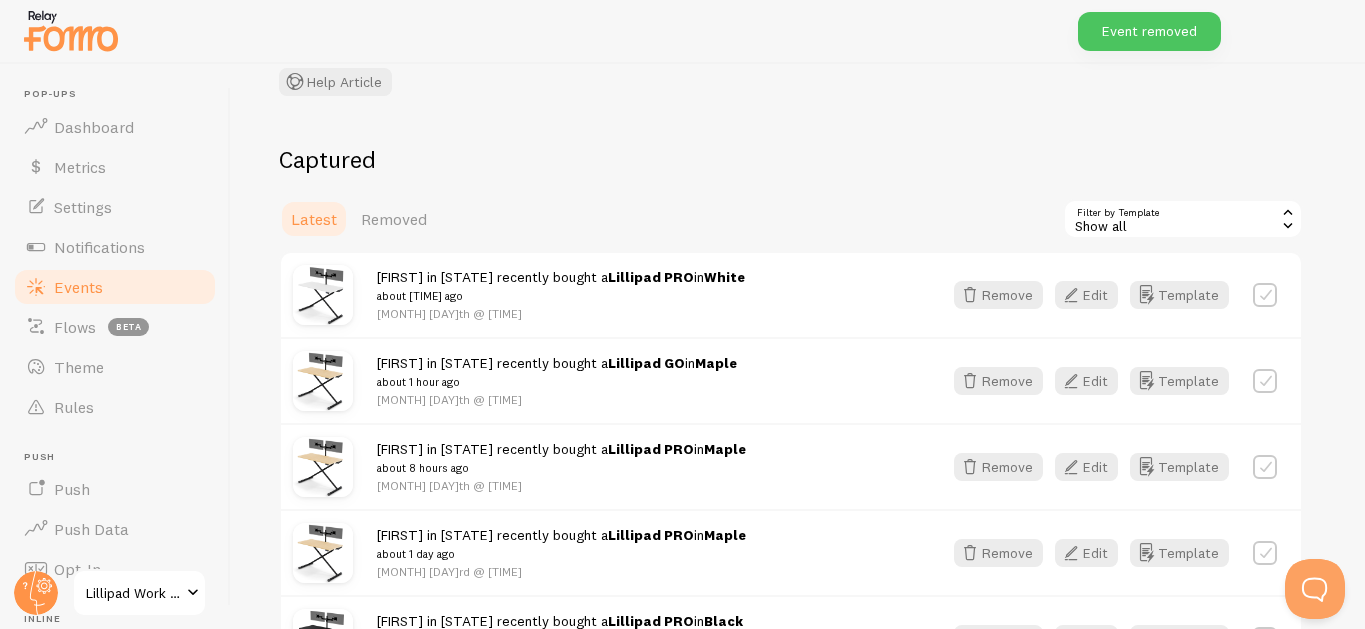 scroll, scrollTop: 132, scrollLeft: 0, axis: vertical 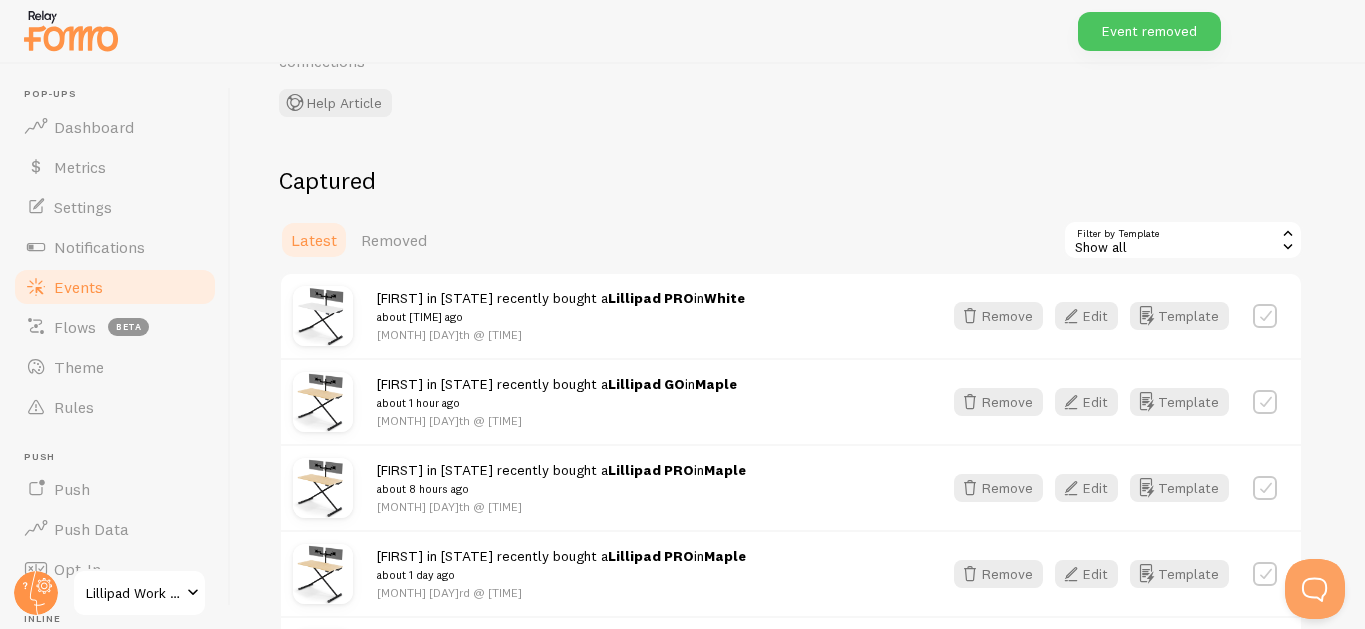 click on "Show all" at bounding box center (1183, 240) 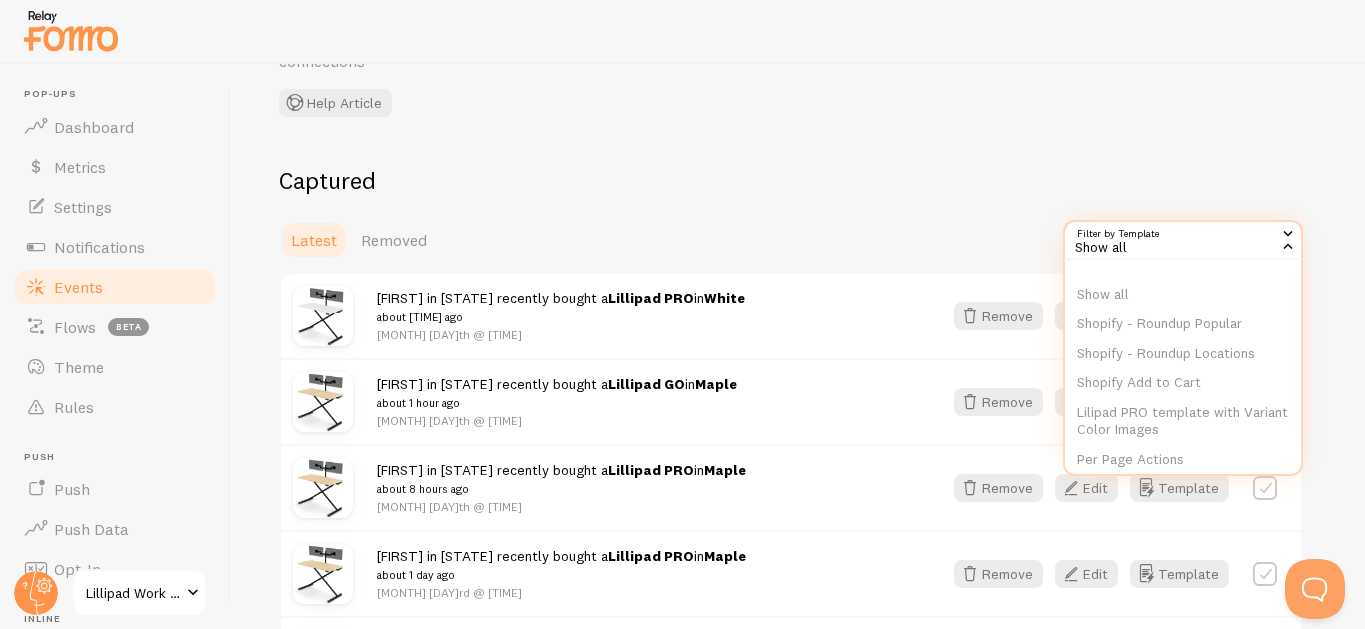 click on "Events
This is a collection of social proof interactions captured by
your connections
Help Article      Captured
Latest
Removed
Filter by Template   all   Show all       Show all  Shopify - Roundup Popular  Shopify - Roundup Locations  Shopify Add to Cart  Lilipad PRO template with Variant Color Images  Per Page Actions  Someone is viewing  Active visitors  Shopify - Roundup People  Shopify Order  Shopify Inventory  Abandoned Cart Template without Variables  Abandoned Cart Template with Variables            [FIRST] in [STATE] recently bought a  Lillipad PRO  in  White about [TIME] ago
[MONTH] [DAY]th @ [TIME]
Remove     Edit     Template              [FIRST] in [STATE] recently bought a  Lillipad GO  in  Maple about [TIME] ago
[MONTH] [DAY]th @ [TIME]" at bounding box center [798, 346] 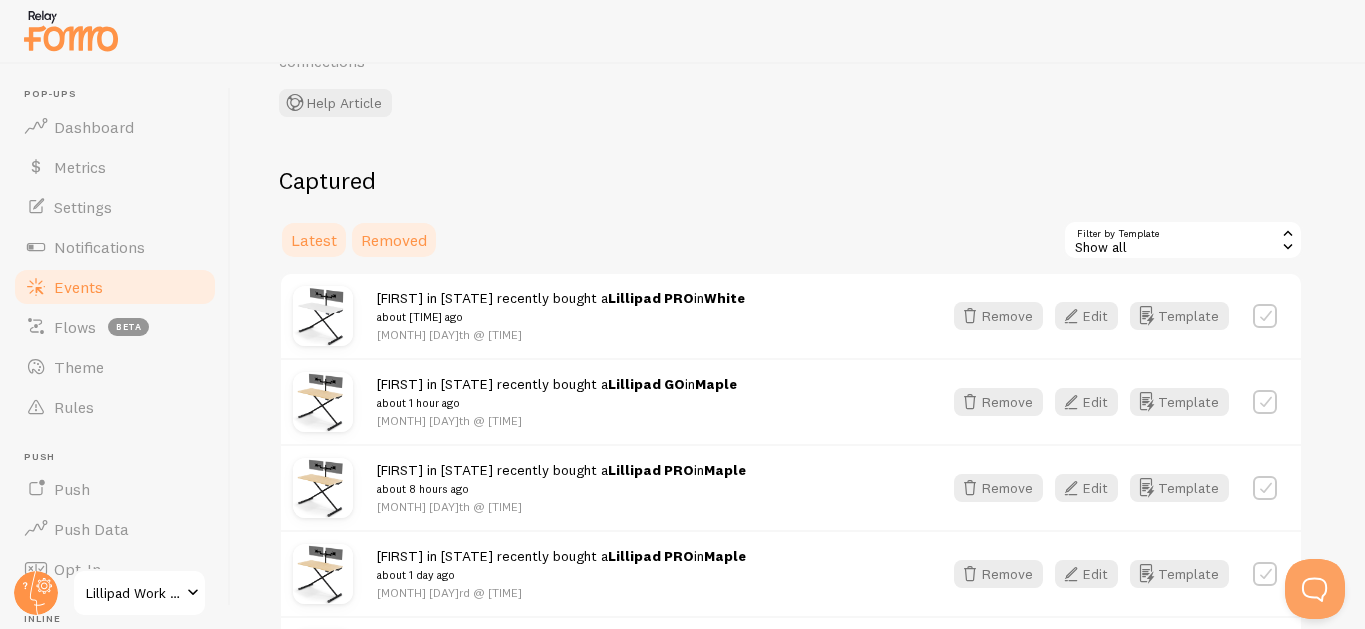 click on "Removed" at bounding box center (394, 240) 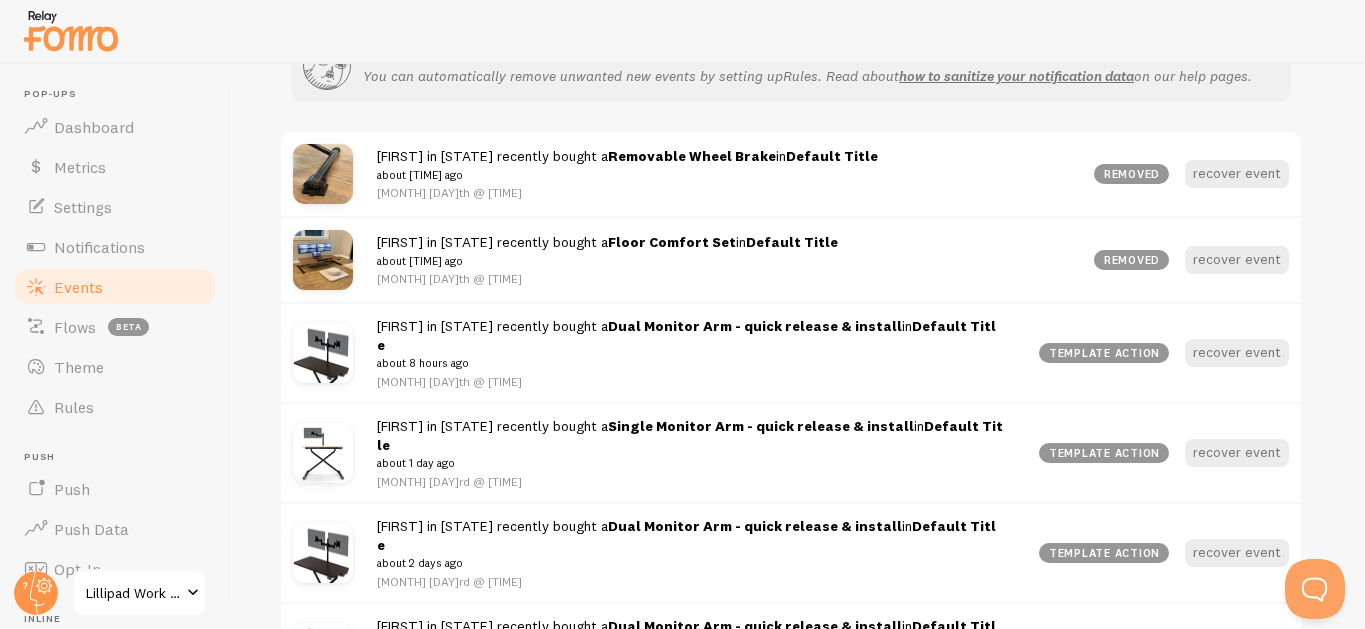 scroll, scrollTop: 407, scrollLeft: 0, axis: vertical 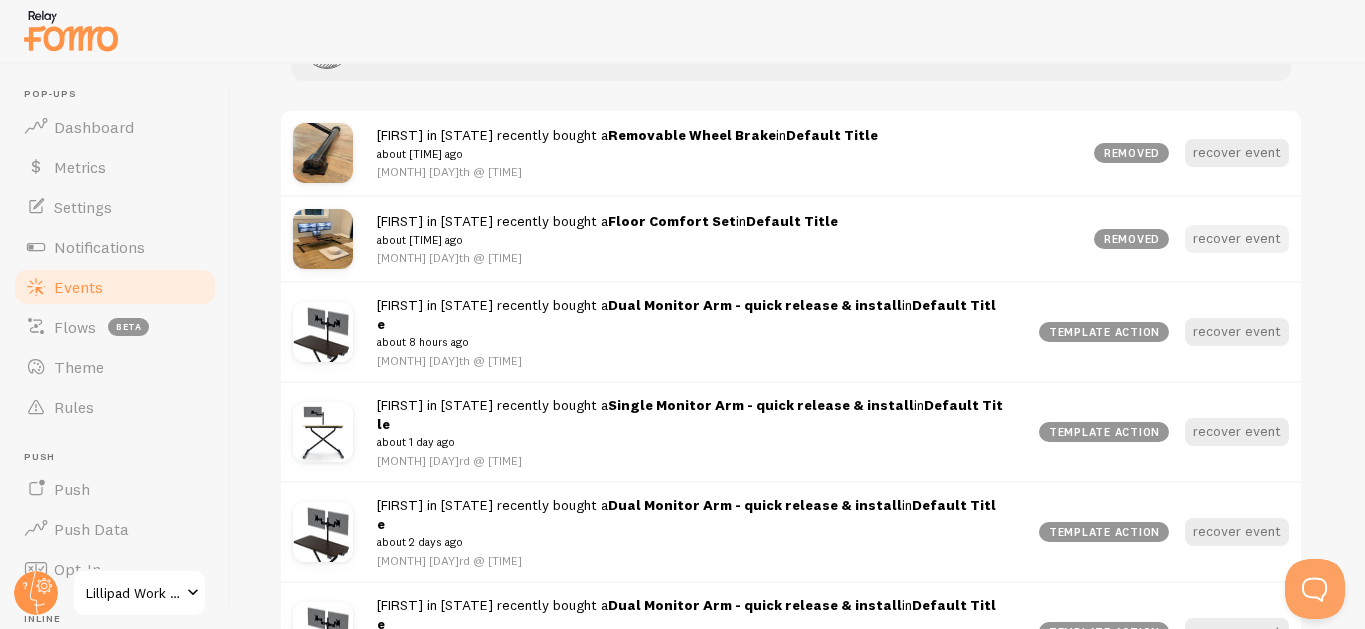 click on "recover event" at bounding box center [1237, 239] 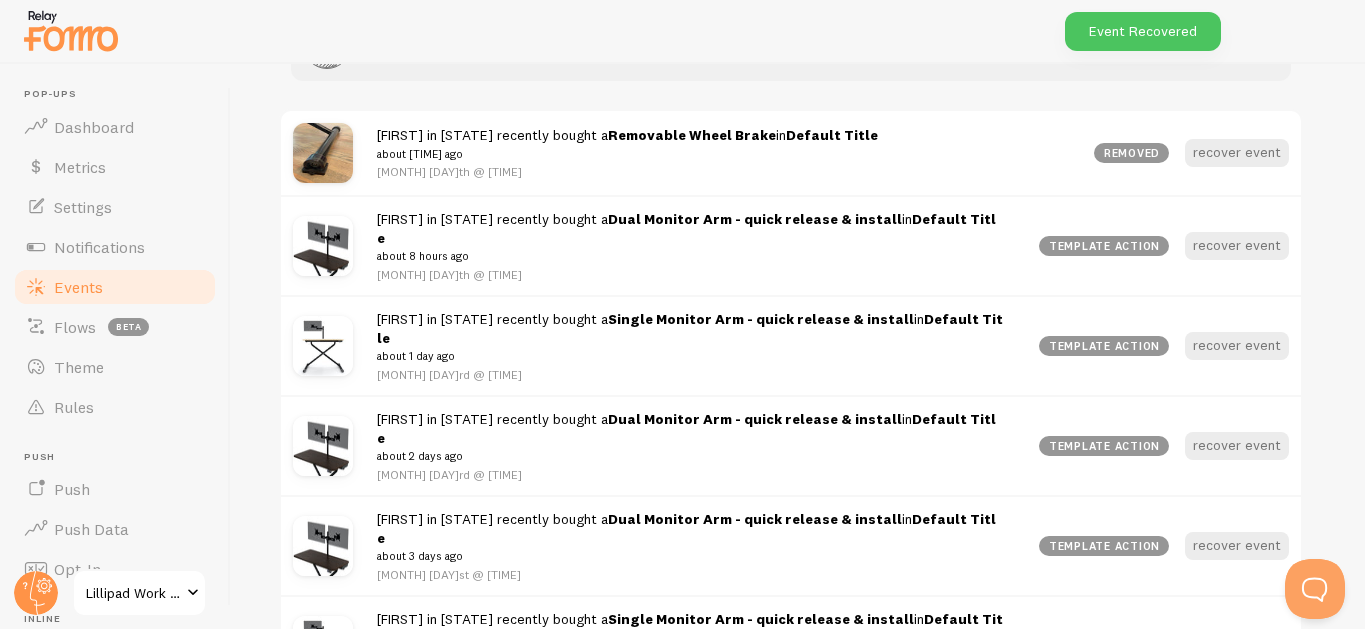 click on "Events" at bounding box center (115, 287) 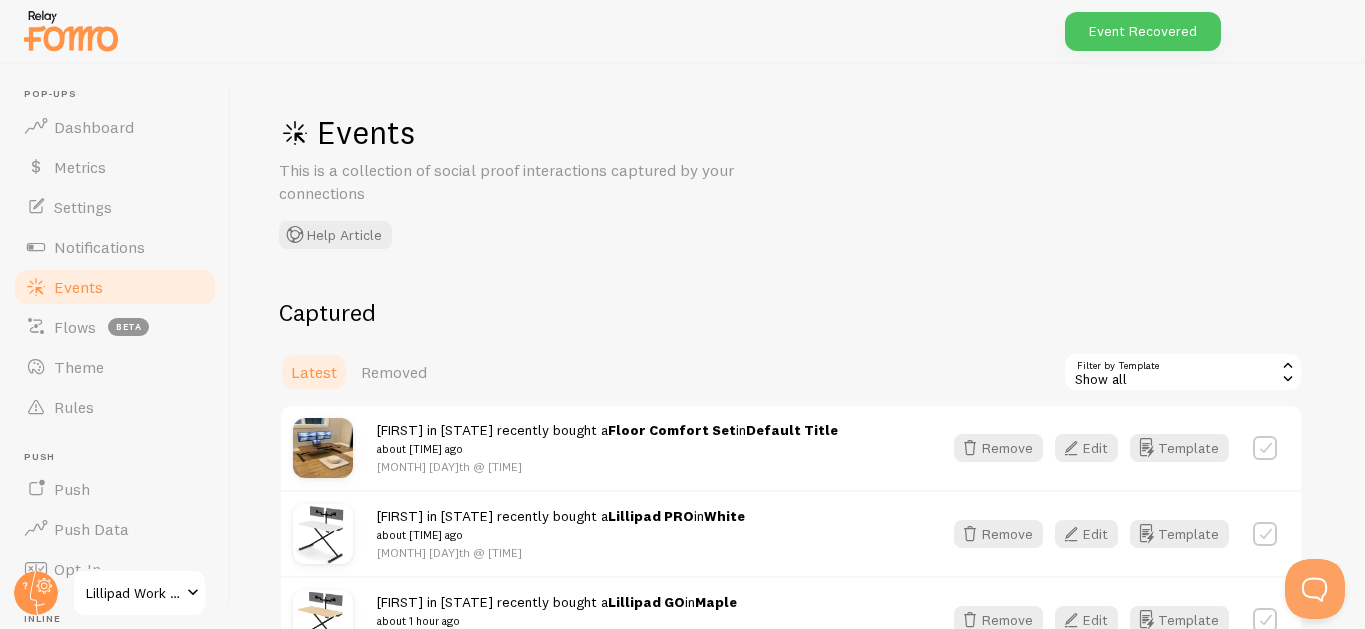 scroll, scrollTop: 260, scrollLeft: 0, axis: vertical 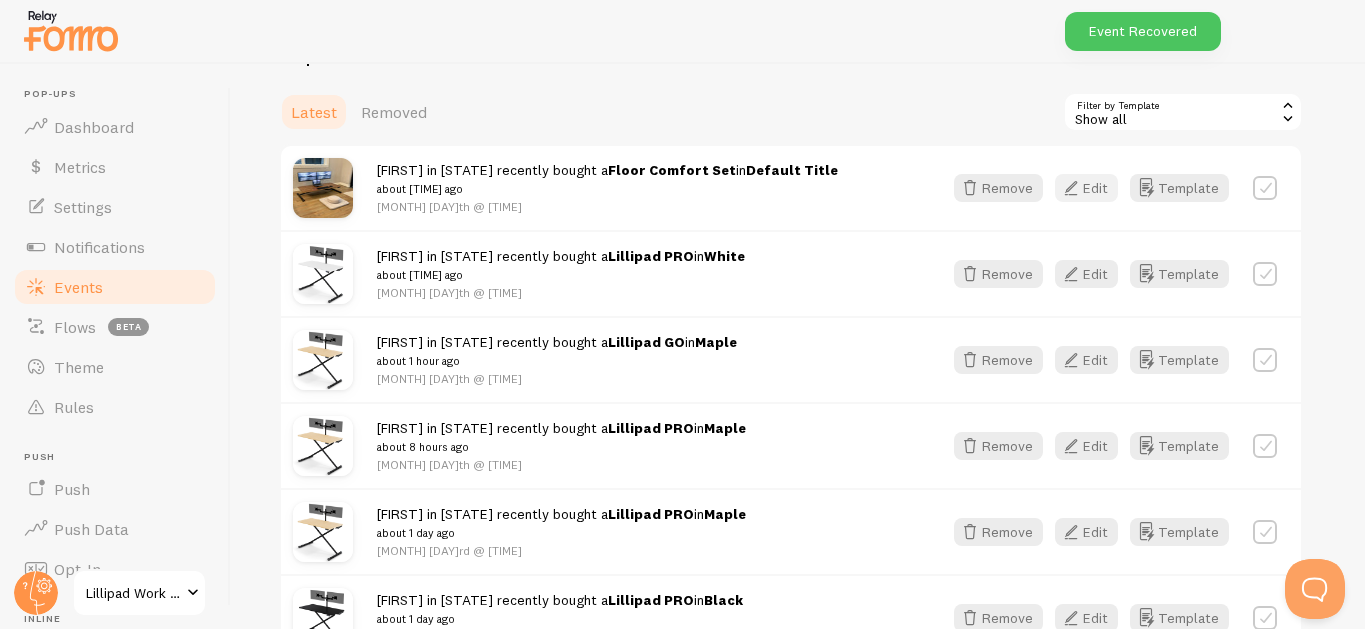 click at bounding box center [1071, 188] 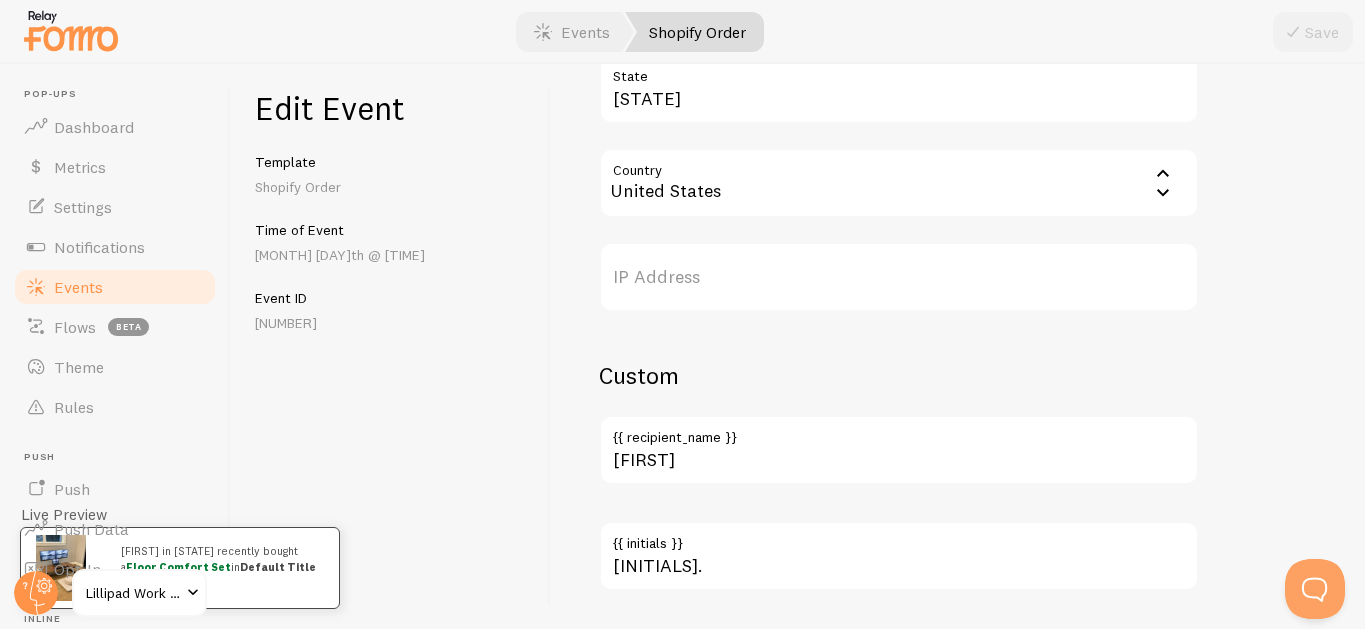 scroll, scrollTop: 1420, scrollLeft: 0, axis: vertical 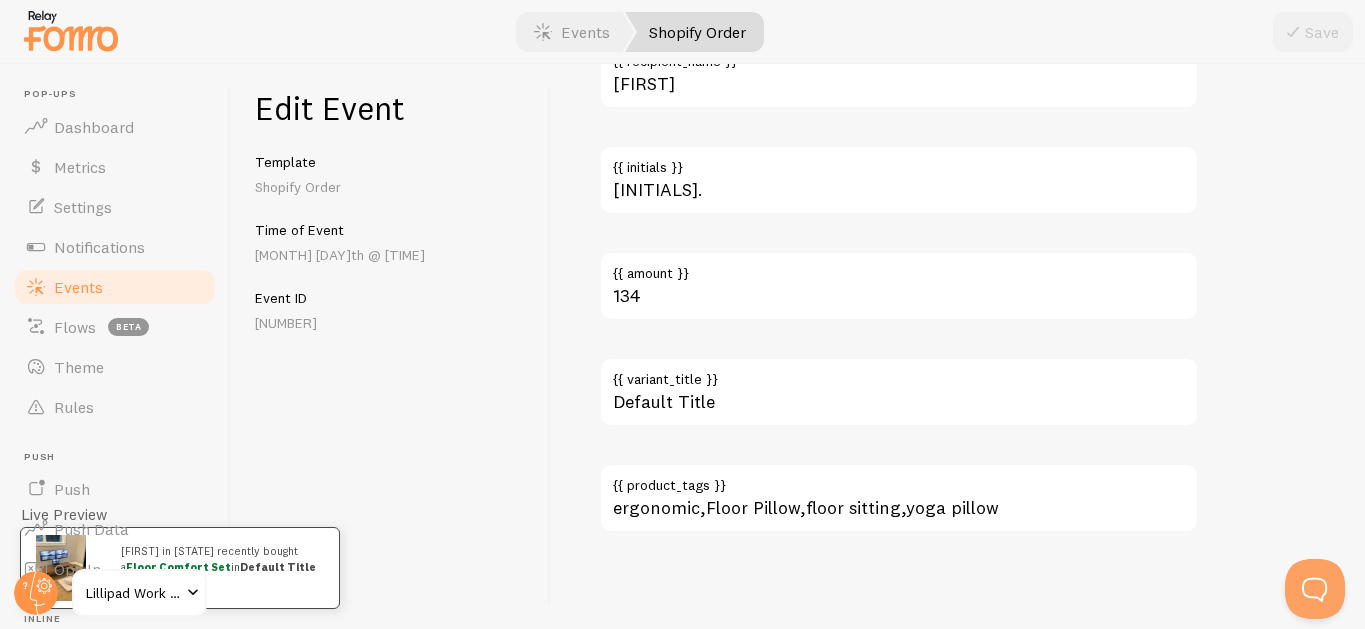 click on "Meta     Floor Comfort Set   Title       This text will be bolded in your notification and link to the Event URL you provide below, if you use the {{ title_with_link }} variable.     https://www.lillipad.com/products/floor-comfort-set?variant=54501056970825   Event URL       This is where your visitors will be sent if they click the notifications image or the {{ title_with_link }} merge variable.     https://cdn.shopify.com/s/files/1/0563/3431/9689/files/Lillipad_floor_cushion_yoga_pillow_small.jpg?v=1748638872   Image URL     Upload     URL of your notification's image       [NUMBER]   External ID       ID referenced by your source integration. Can also be used as the primary key of your record for easy cross-reference when using Fomo API.   User     [FIRST]   First Name           [EMAIL]   Email Address           [CITY]   City           [STATE]   State         Country     United States       Afghanistan  Åland Islands  Albania  Algeria  American Samoa  Andorra  Angola" at bounding box center (958, 346) 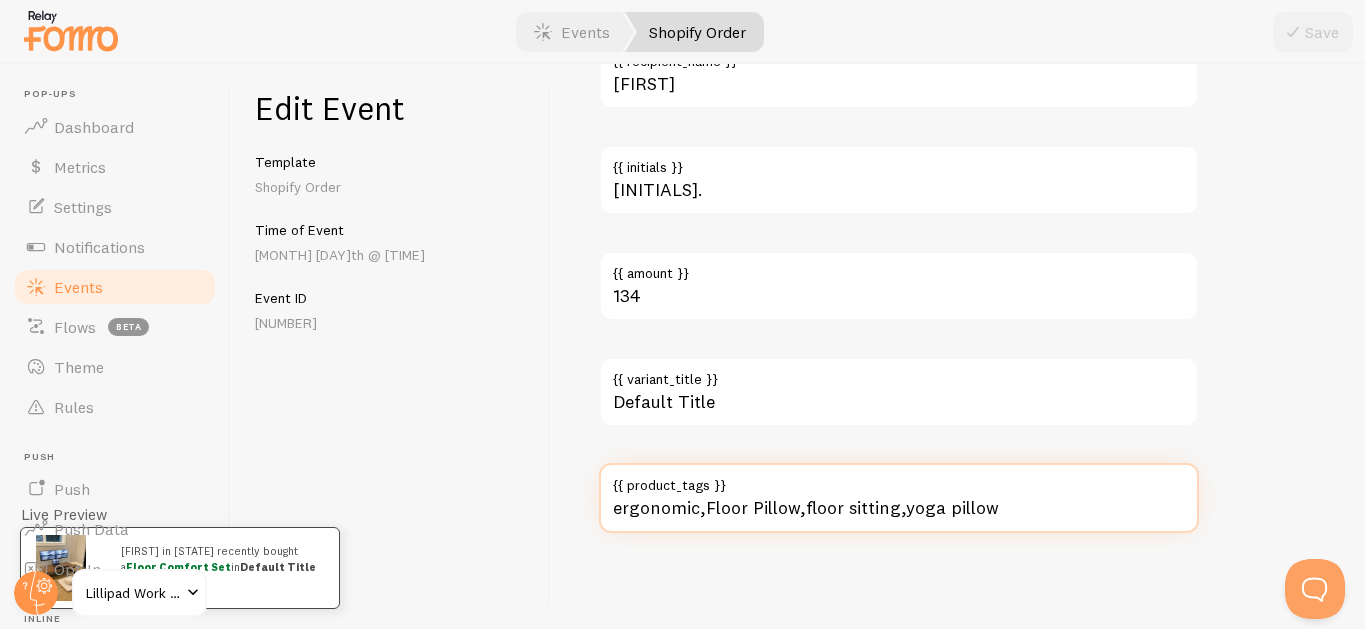 click on "ergonomic,Floor Pillow,floor sitting,yoga pillow" at bounding box center (899, 498) 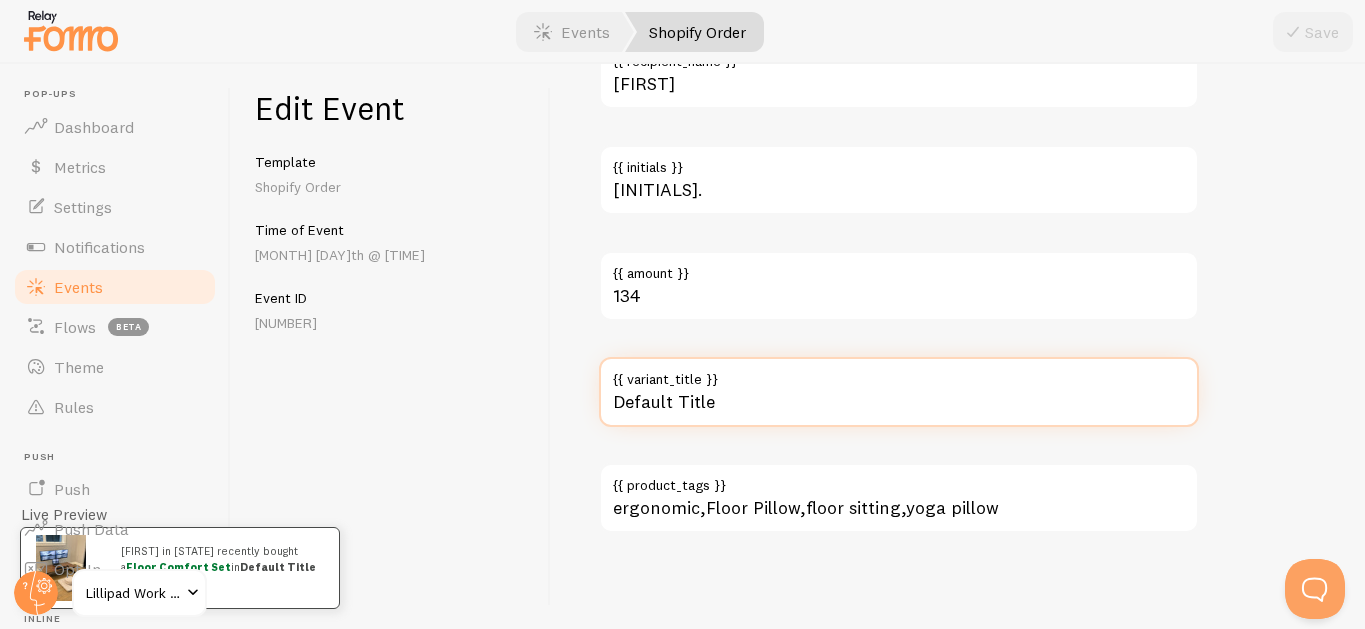 click on "Default Title" at bounding box center (899, 392) 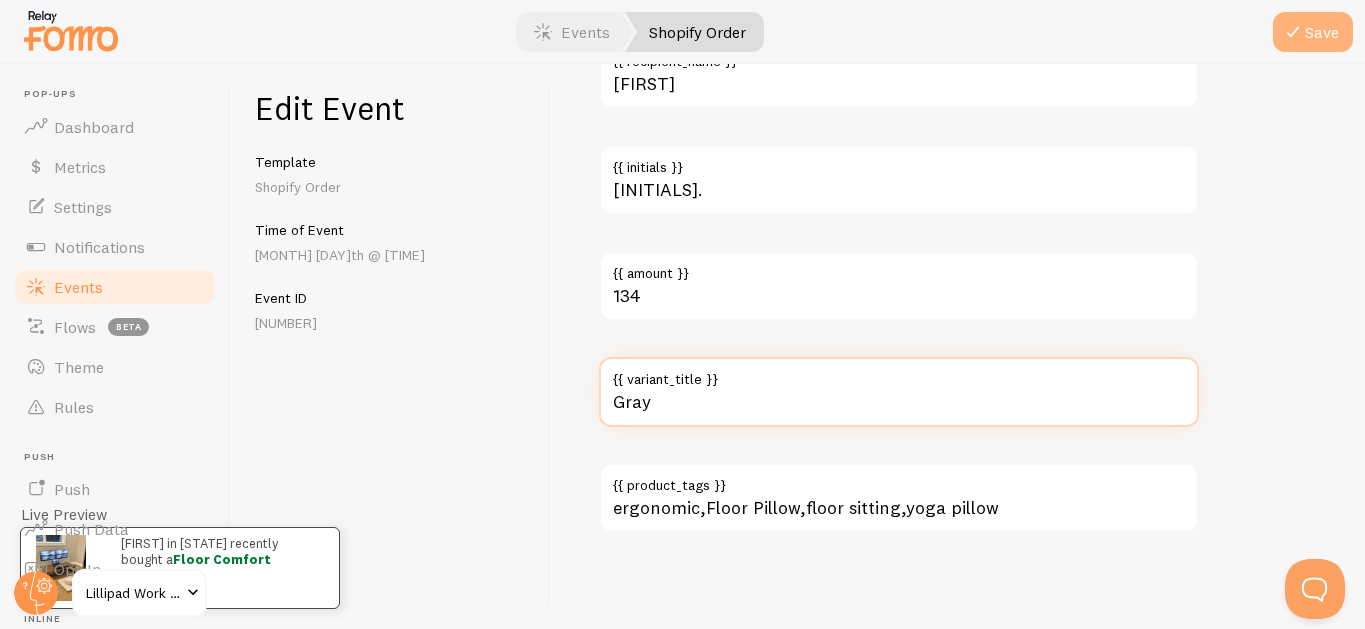 type on "Gray" 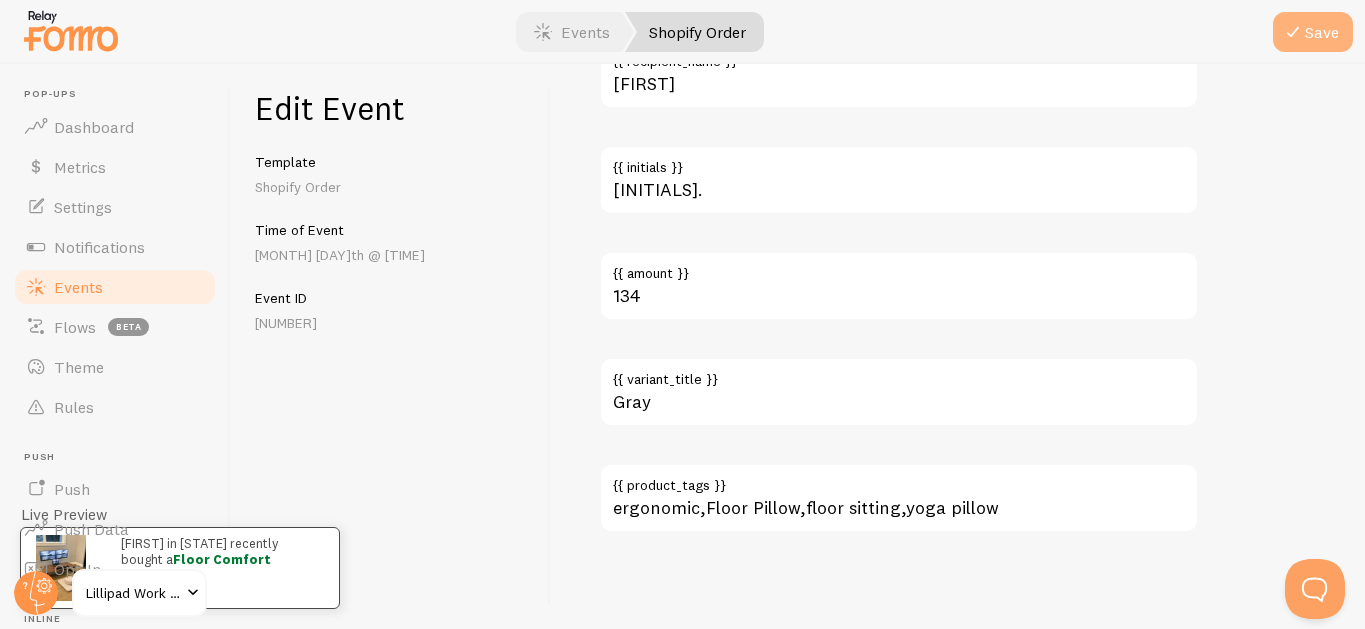 click at bounding box center (1293, 32) 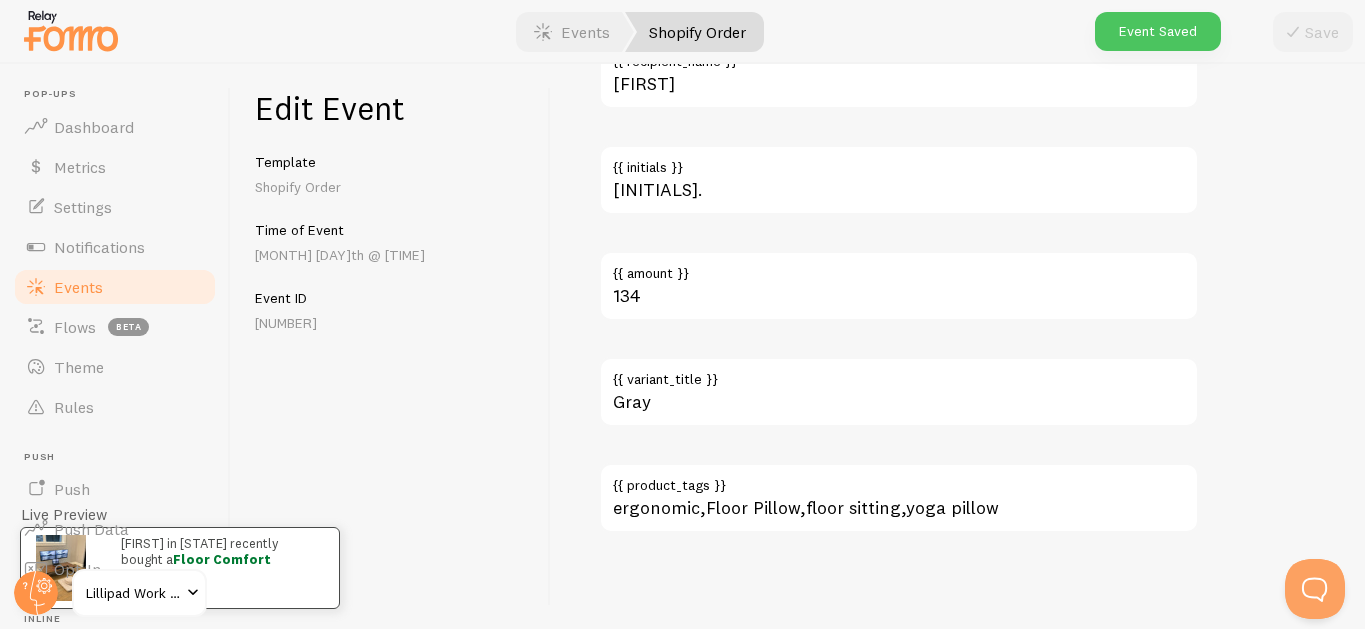 click on "Events" at bounding box center [115, 287] 